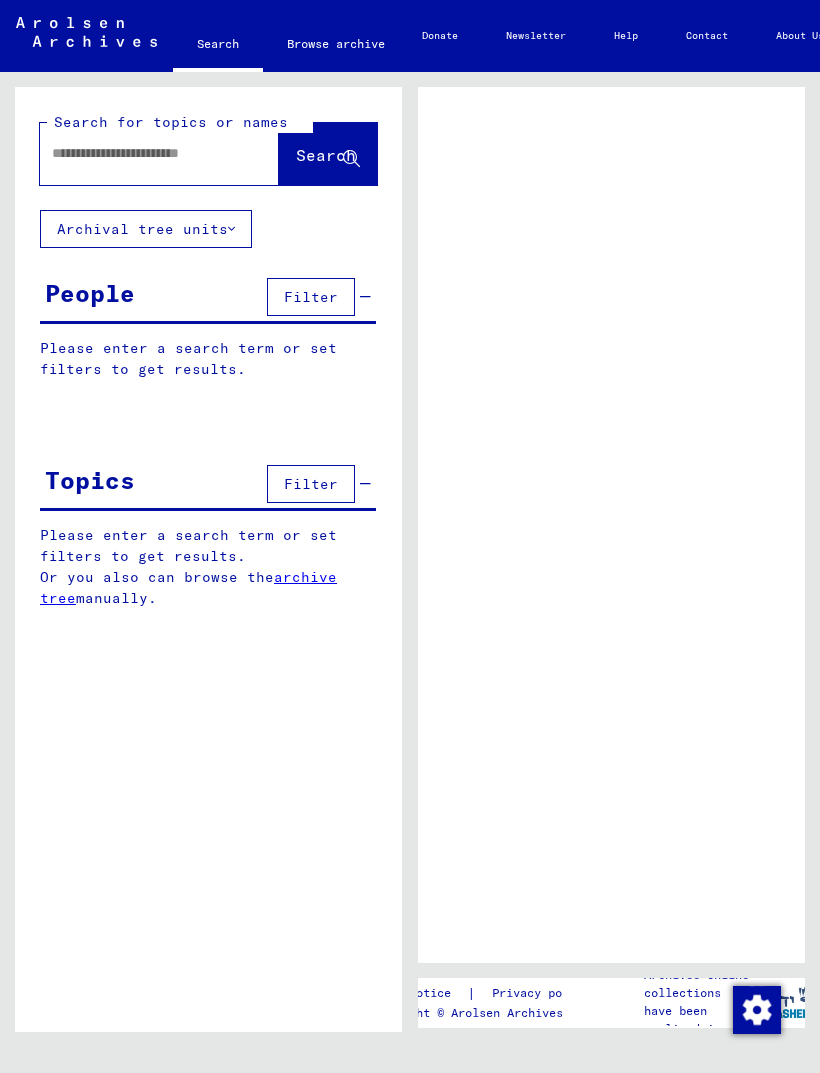 scroll, scrollTop: 0, scrollLeft: 0, axis: both 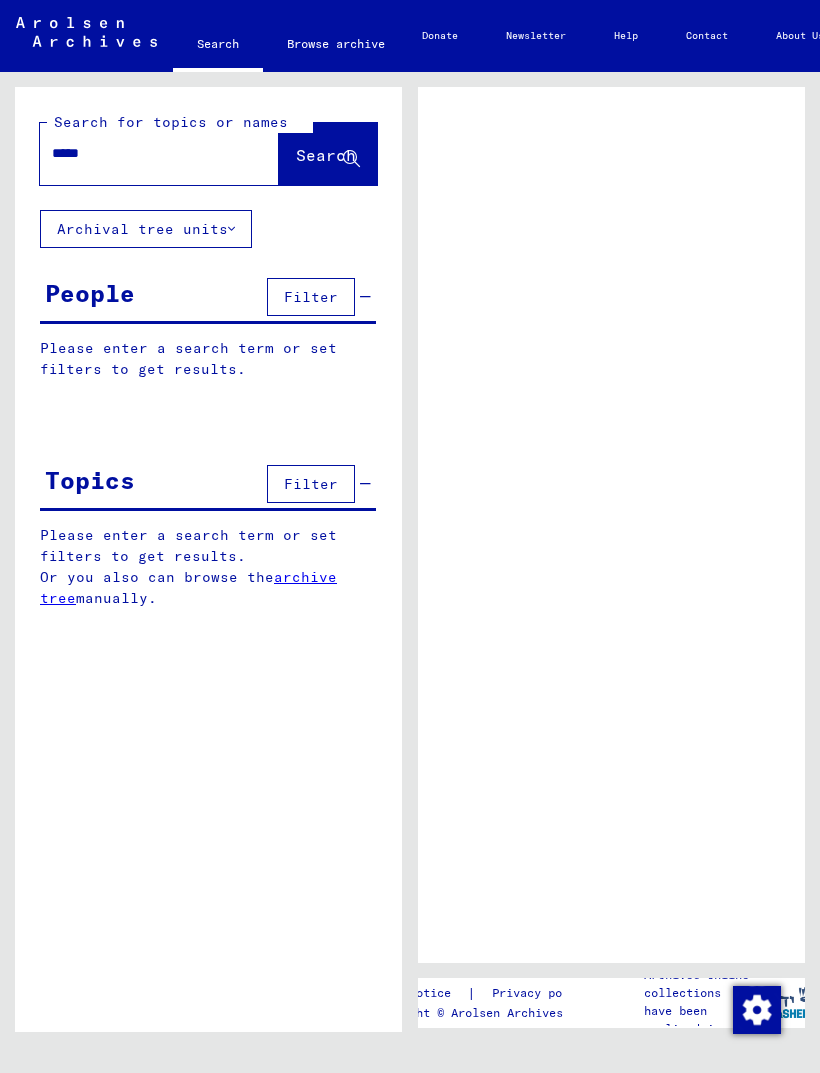 type on "*****" 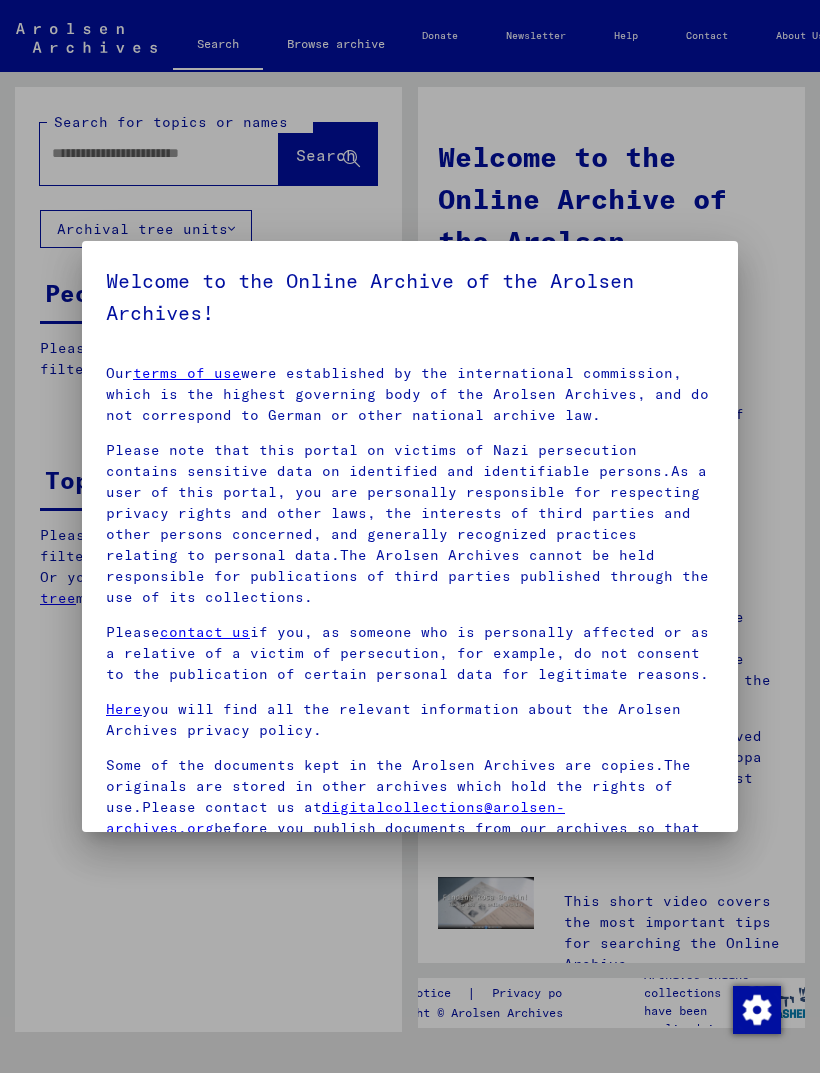 click at bounding box center (410, 536) 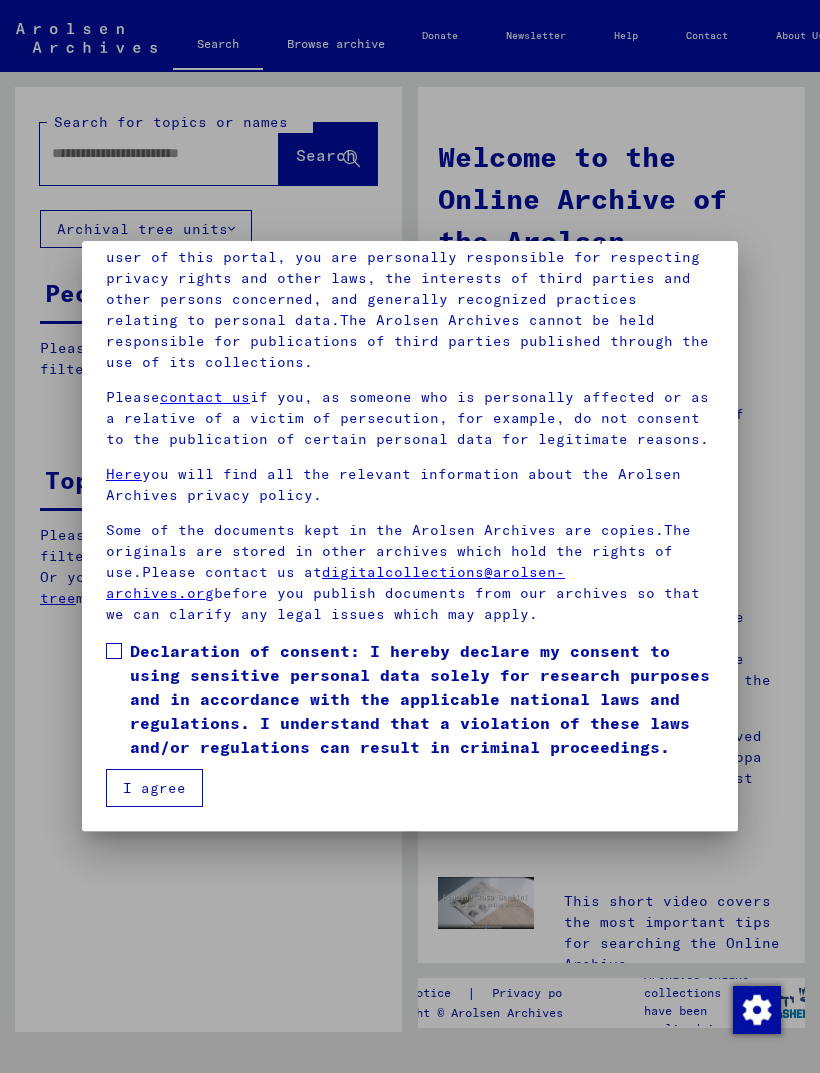 scroll, scrollTop: 235, scrollLeft: 0, axis: vertical 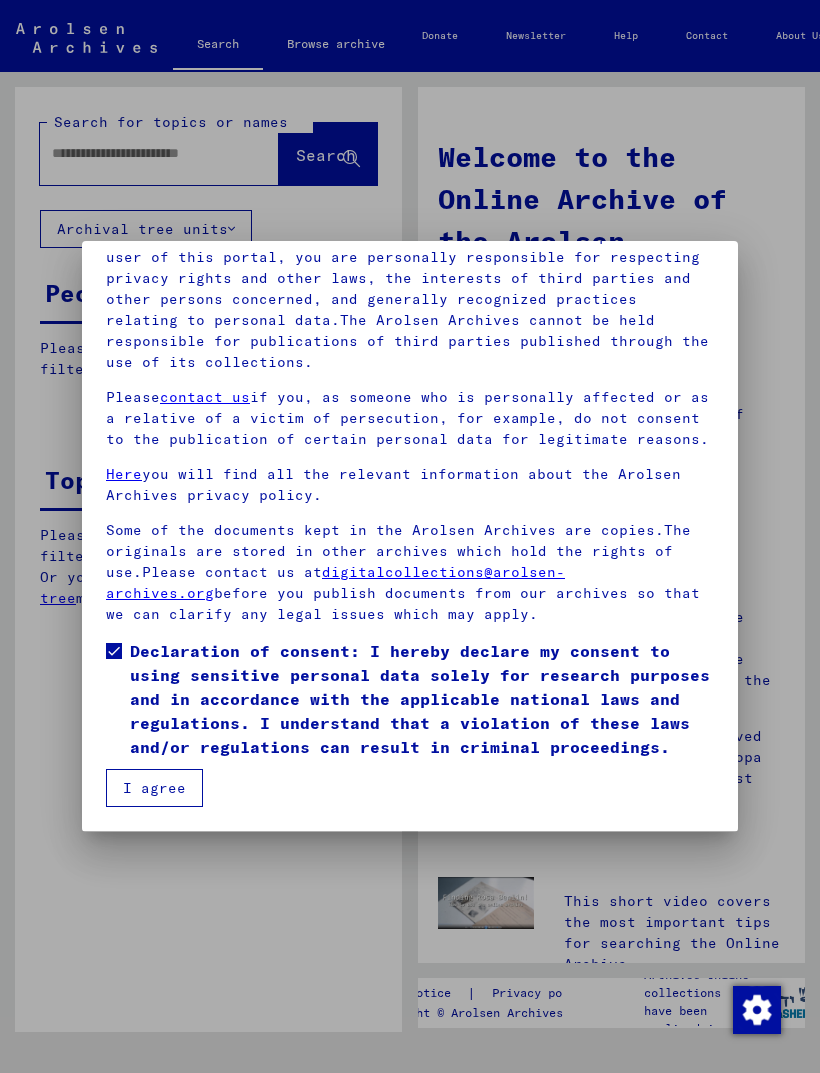 click on "I agree" at bounding box center (154, 788) 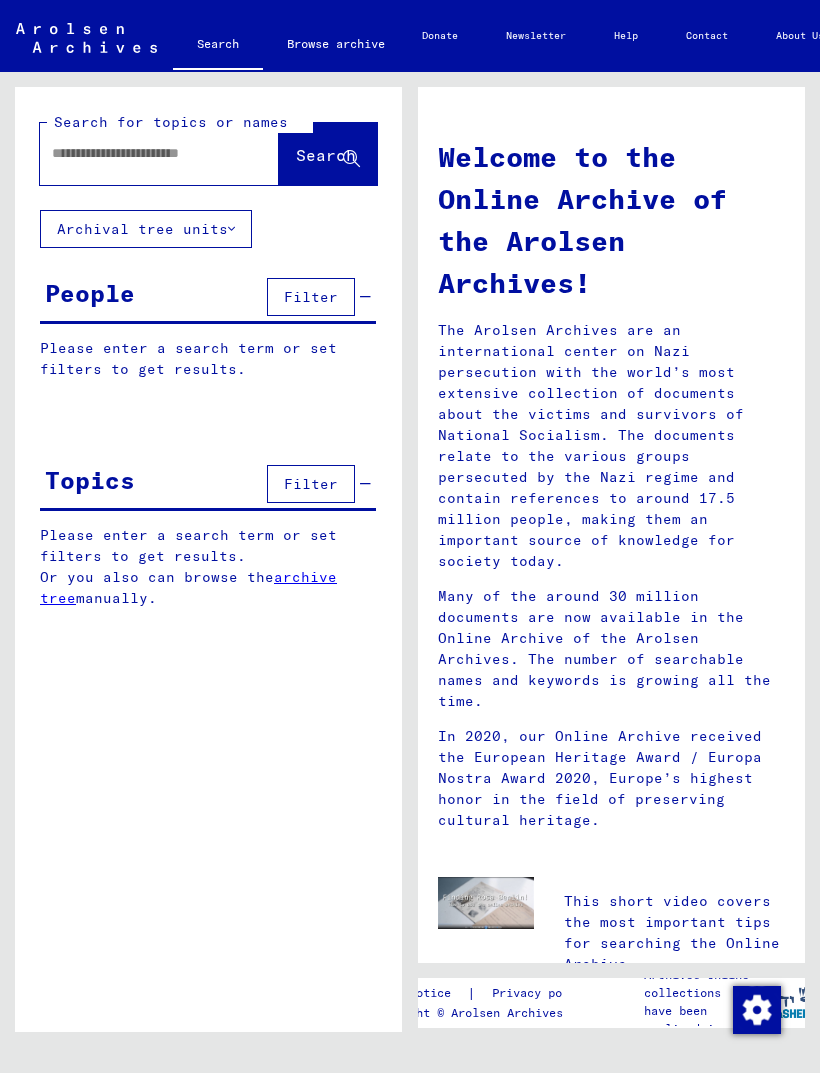click at bounding box center [135, 153] 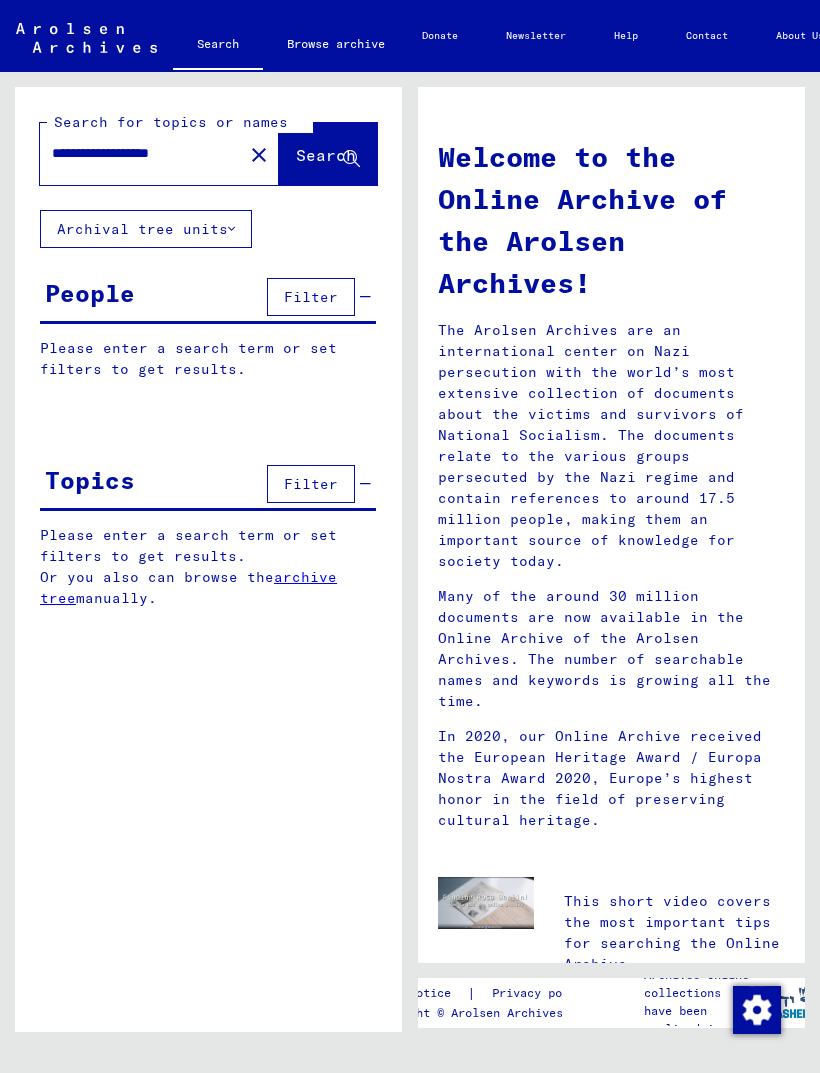 click on "Search" 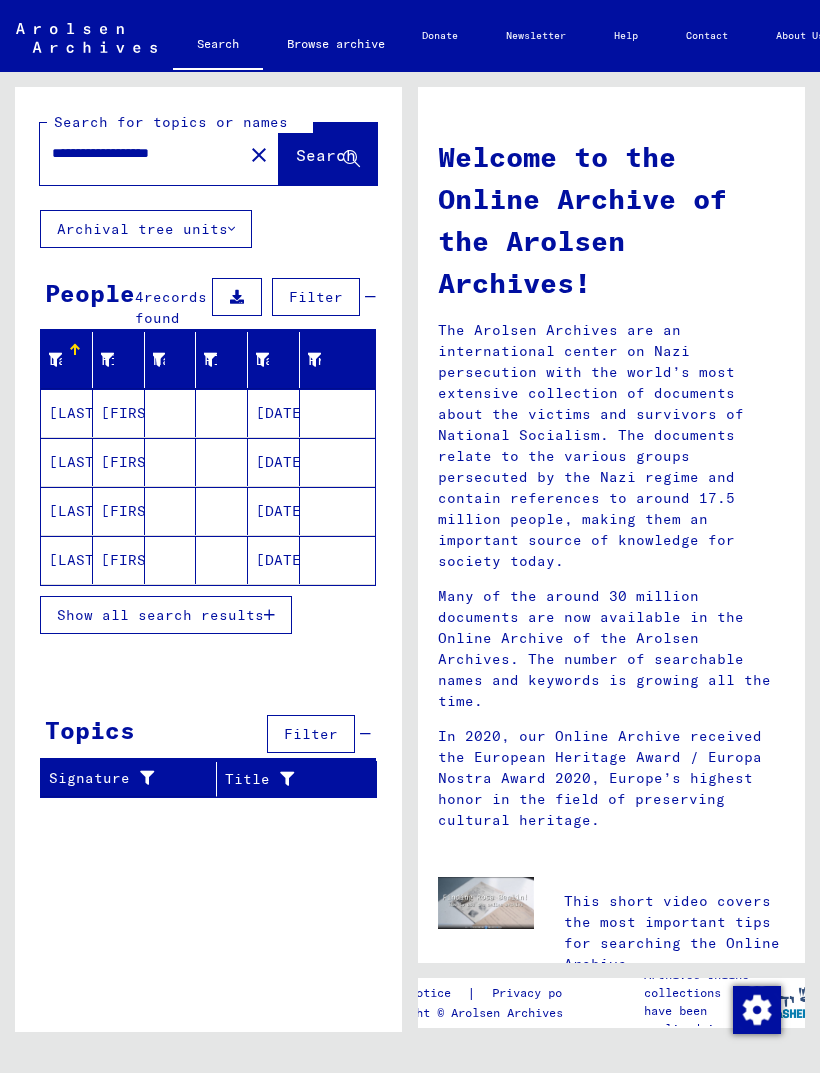 click on "[LAST]" at bounding box center [67, 462] 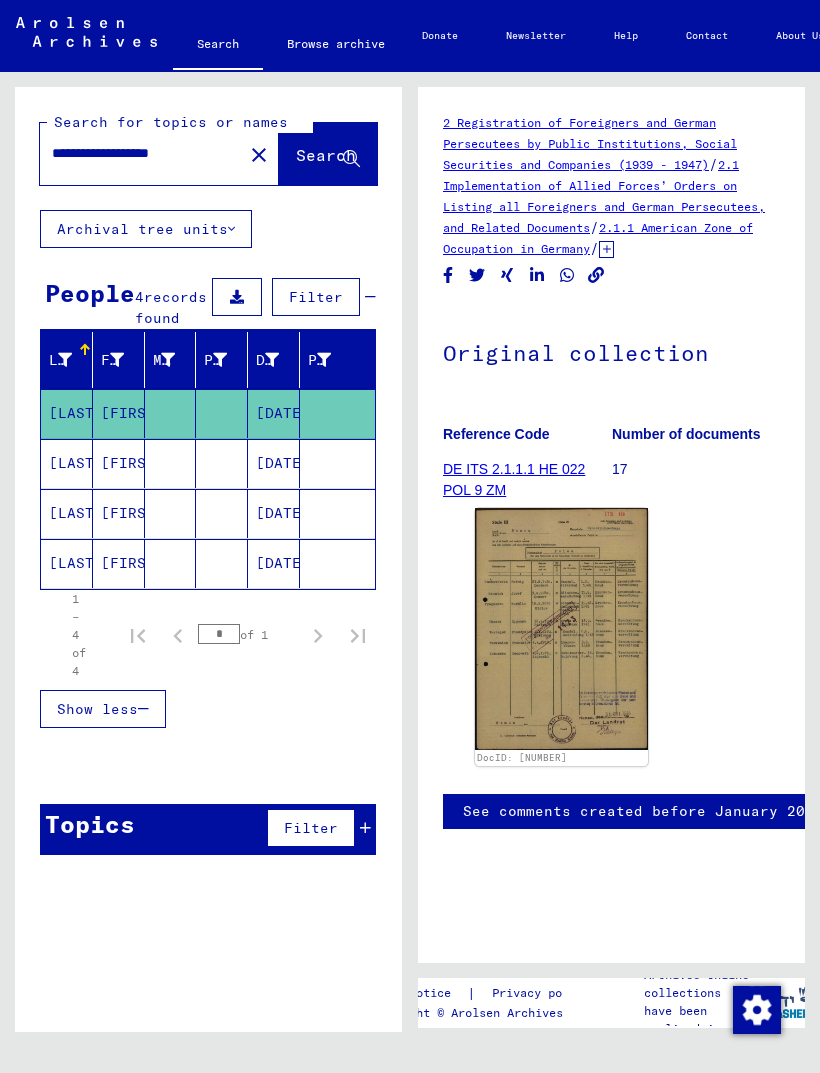 scroll, scrollTop: 0, scrollLeft: 0, axis: both 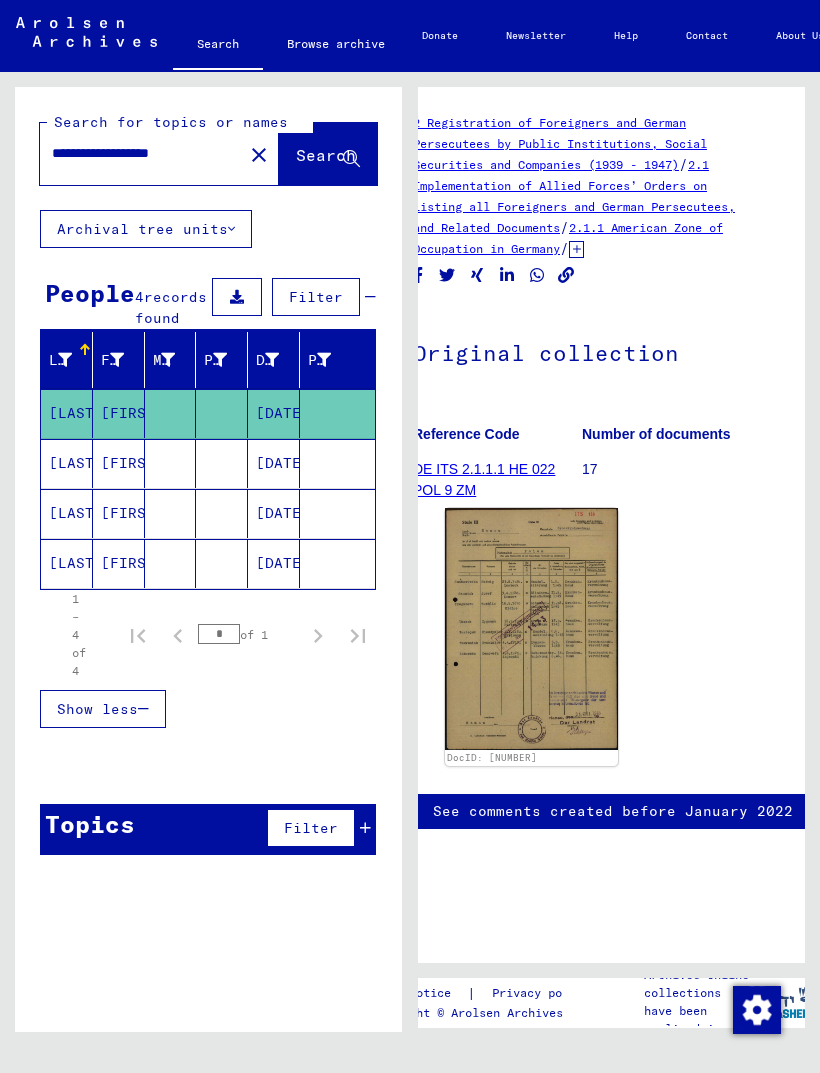 click 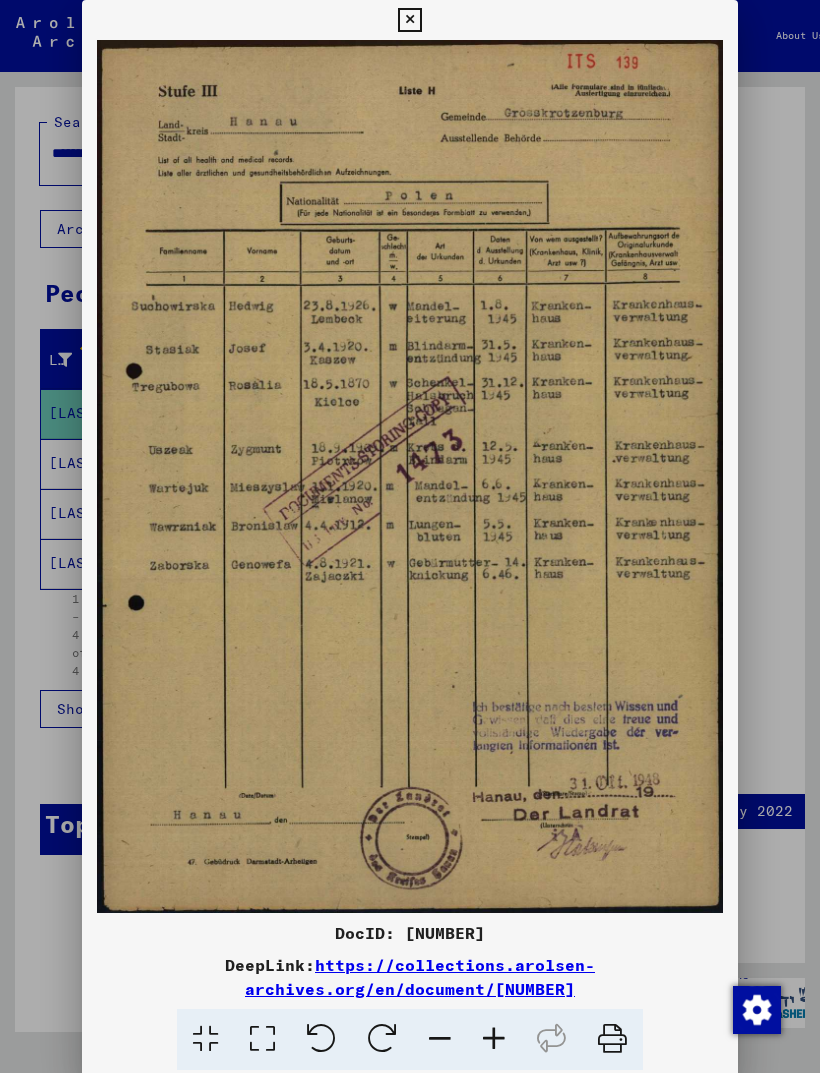 click at bounding box center [409, 20] 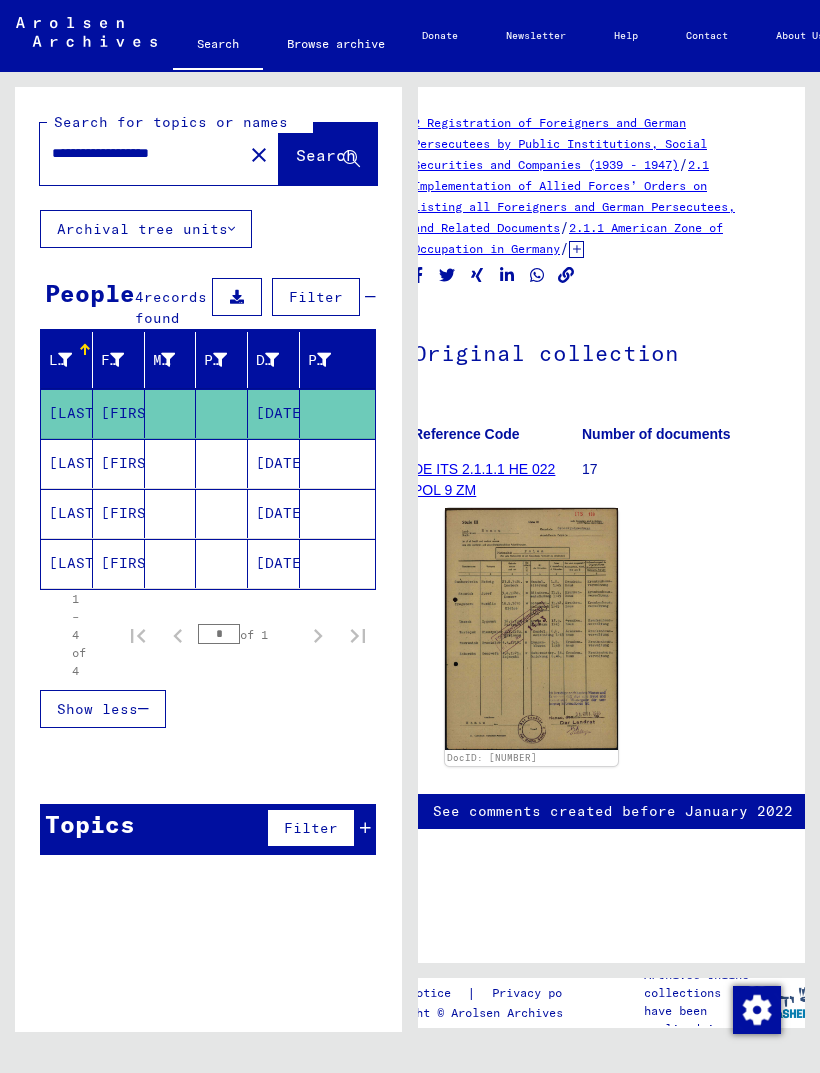 click on "[LAST]" at bounding box center [67, 513] 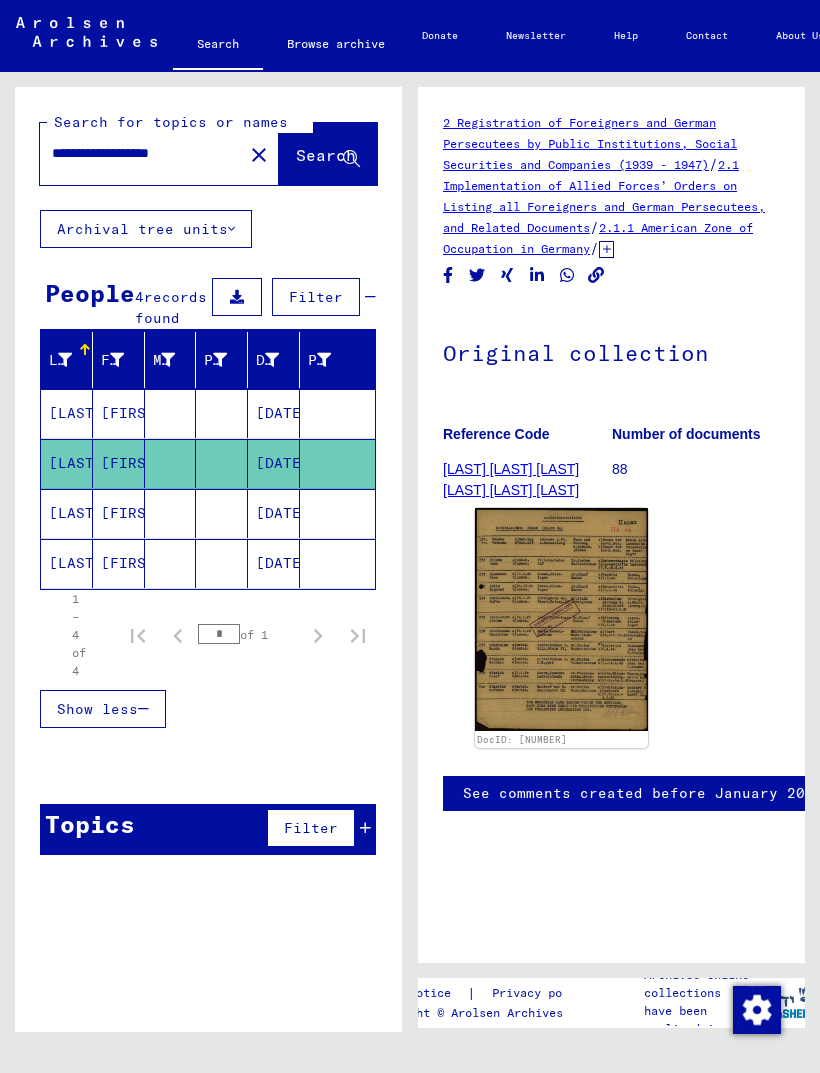 scroll, scrollTop: 0, scrollLeft: 0, axis: both 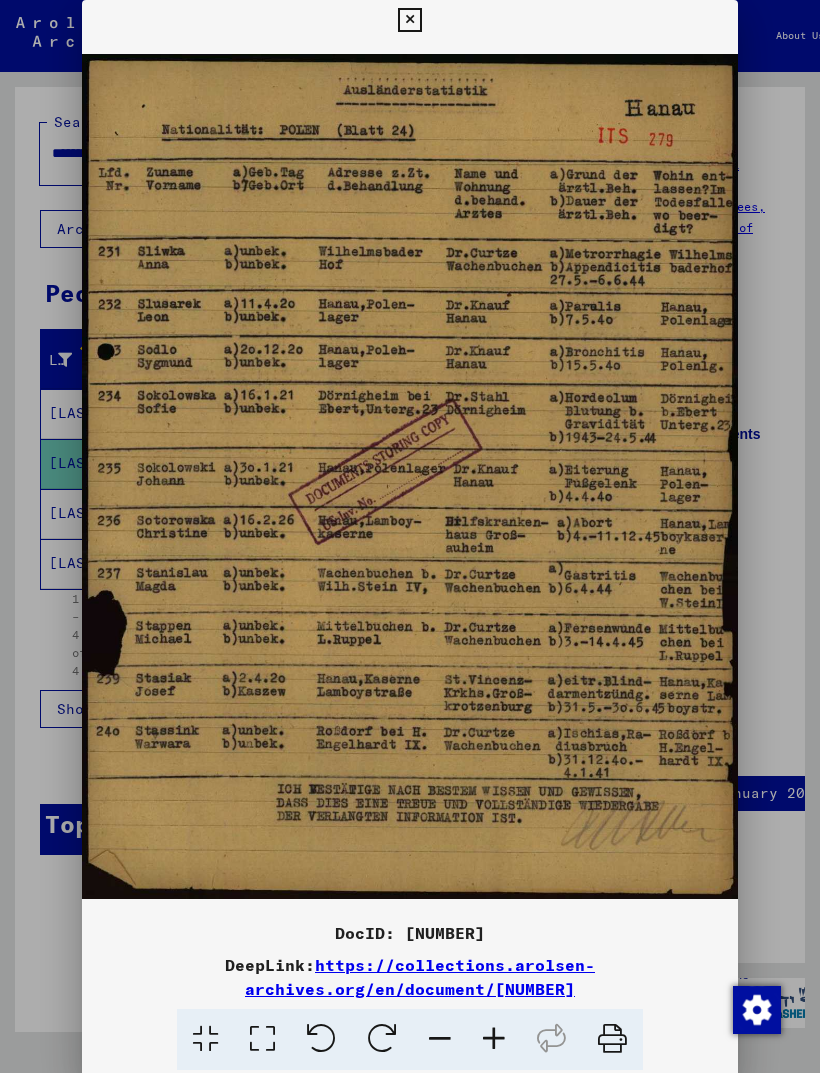 click at bounding box center (409, 20) 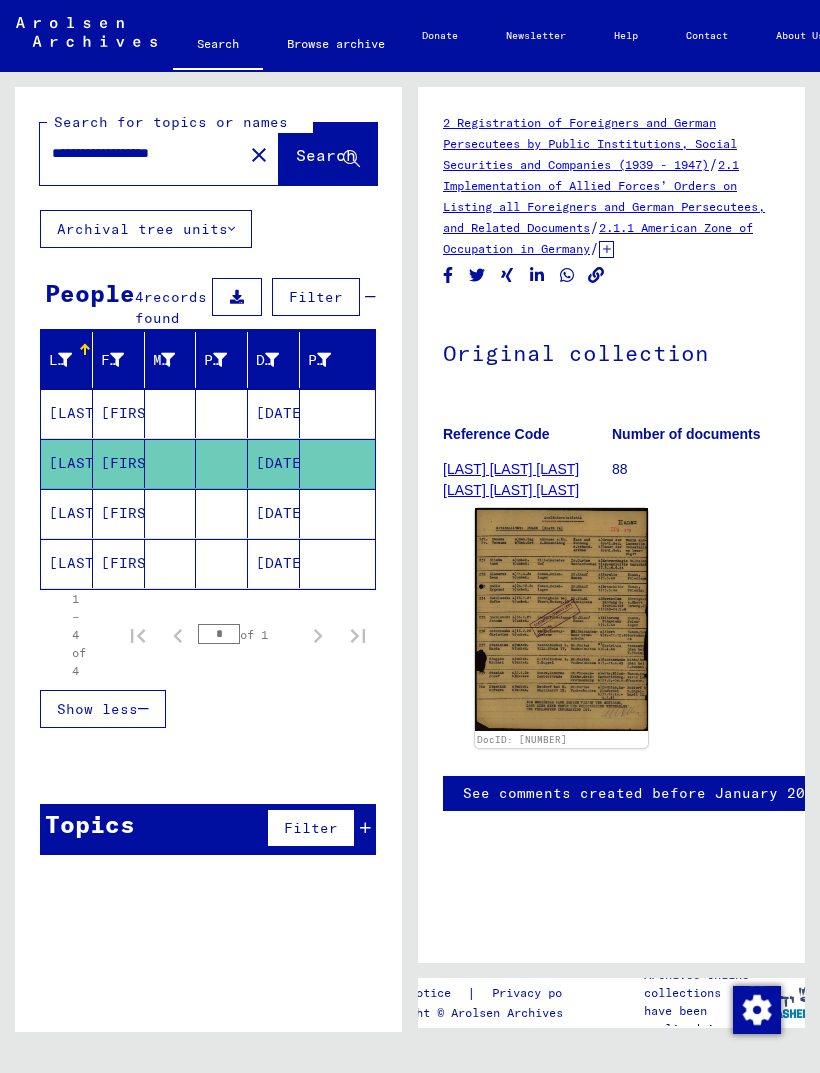 click on "[LAST]" at bounding box center (67, 563) 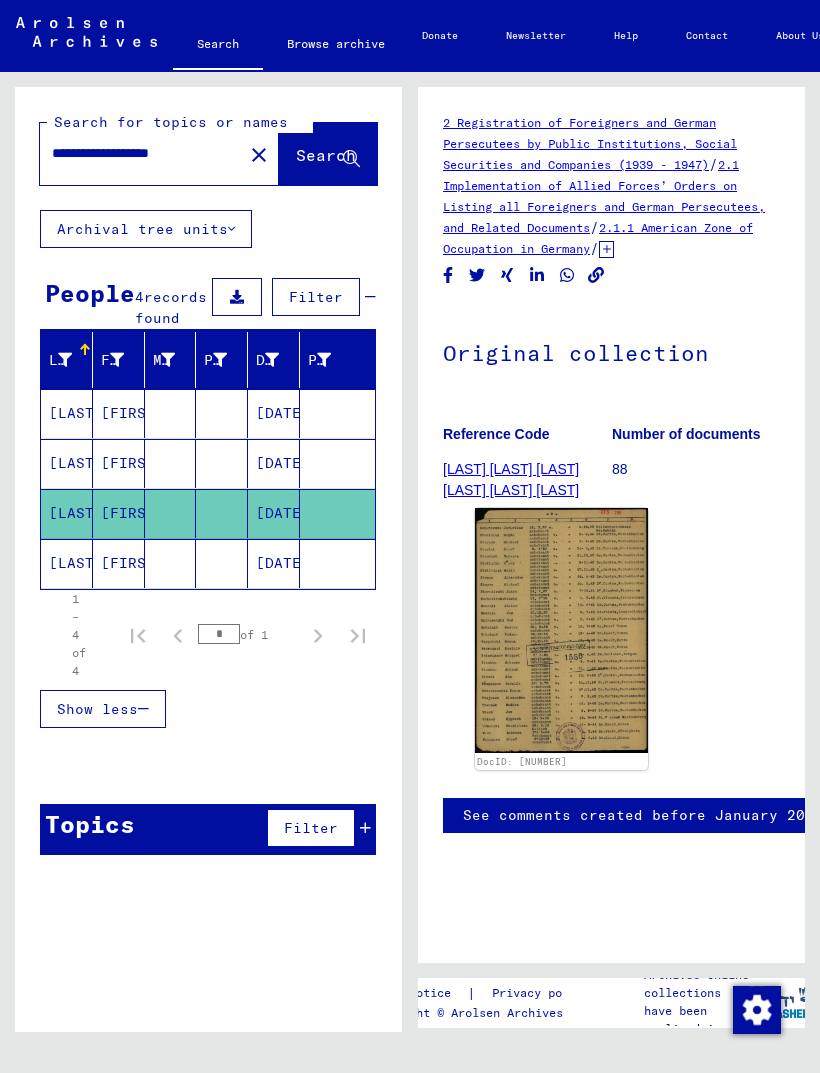 scroll, scrollTop: 0, scrollLeft: 0, axis: both 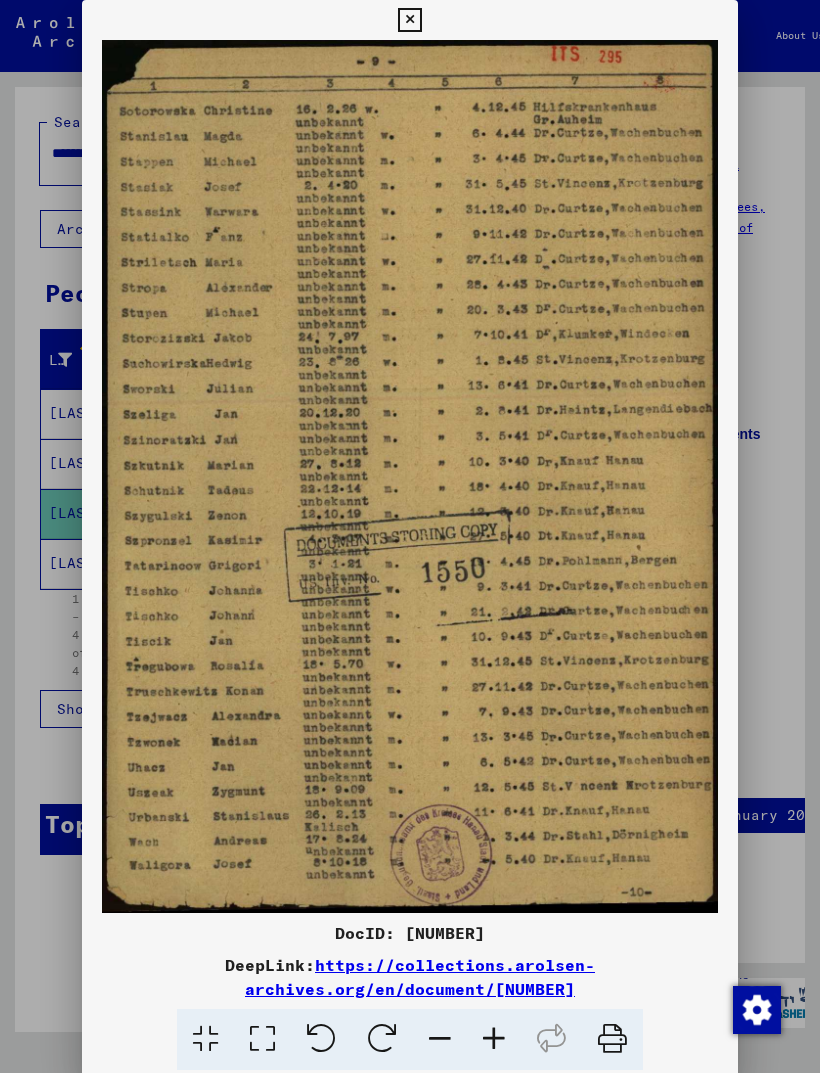 click at bounding box center [409, 20] 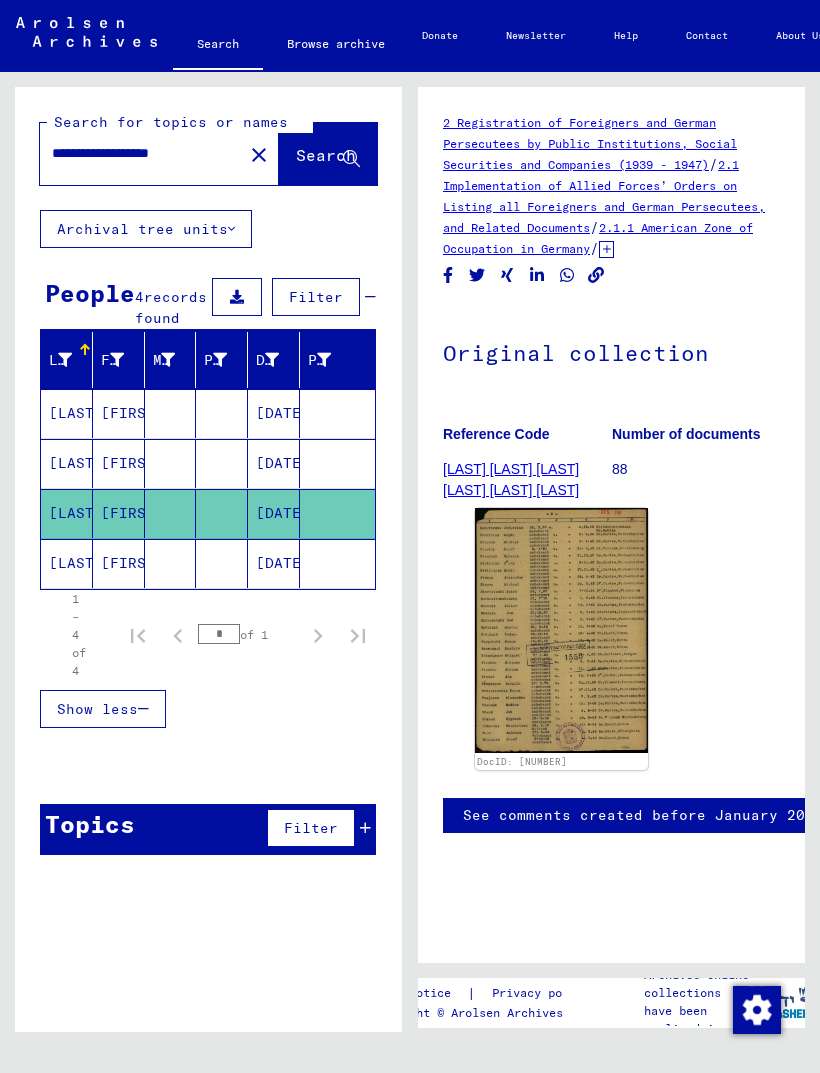 click on "[LAST]" 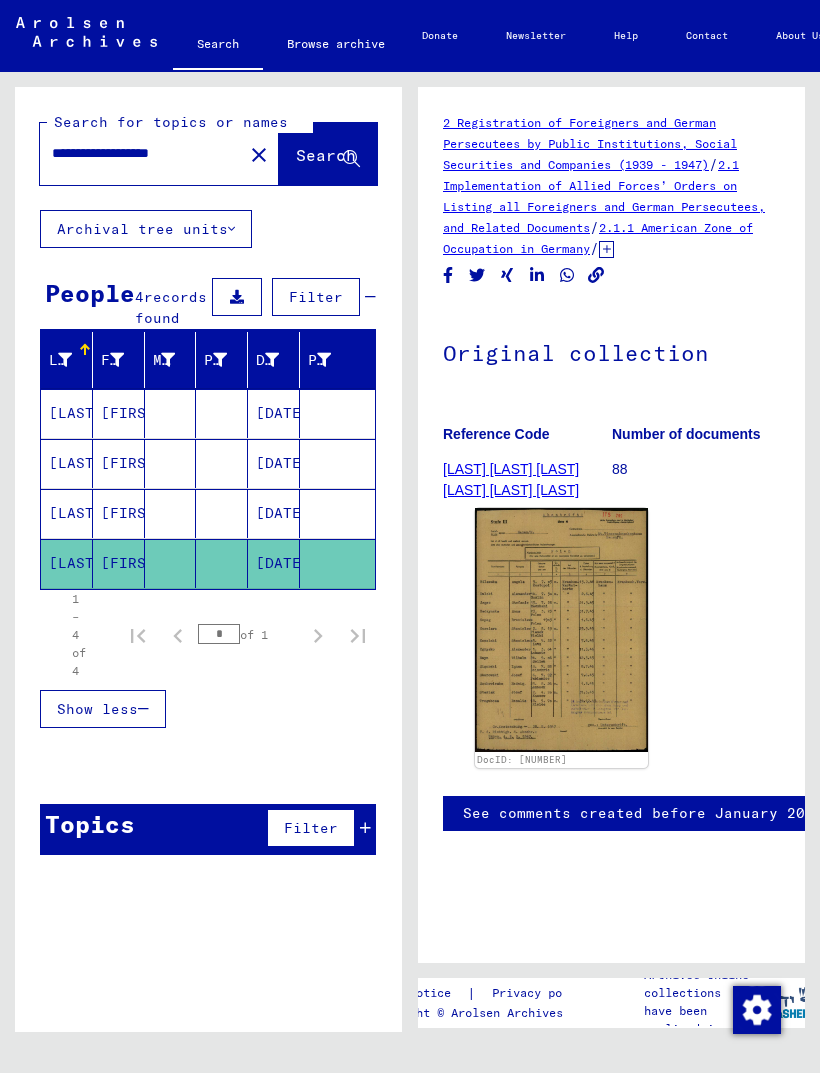 scroll, scrollTop: 0, scrollLeft: 0, axis: both 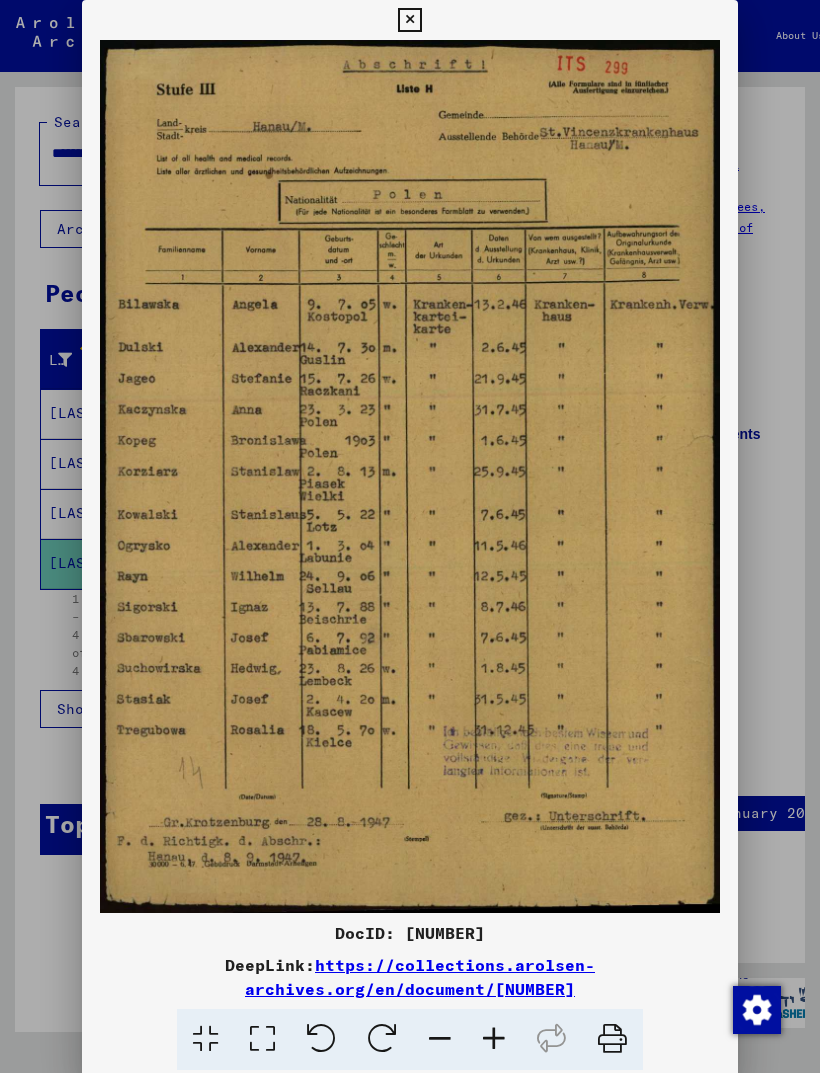 click at bounding box center [409, 20] 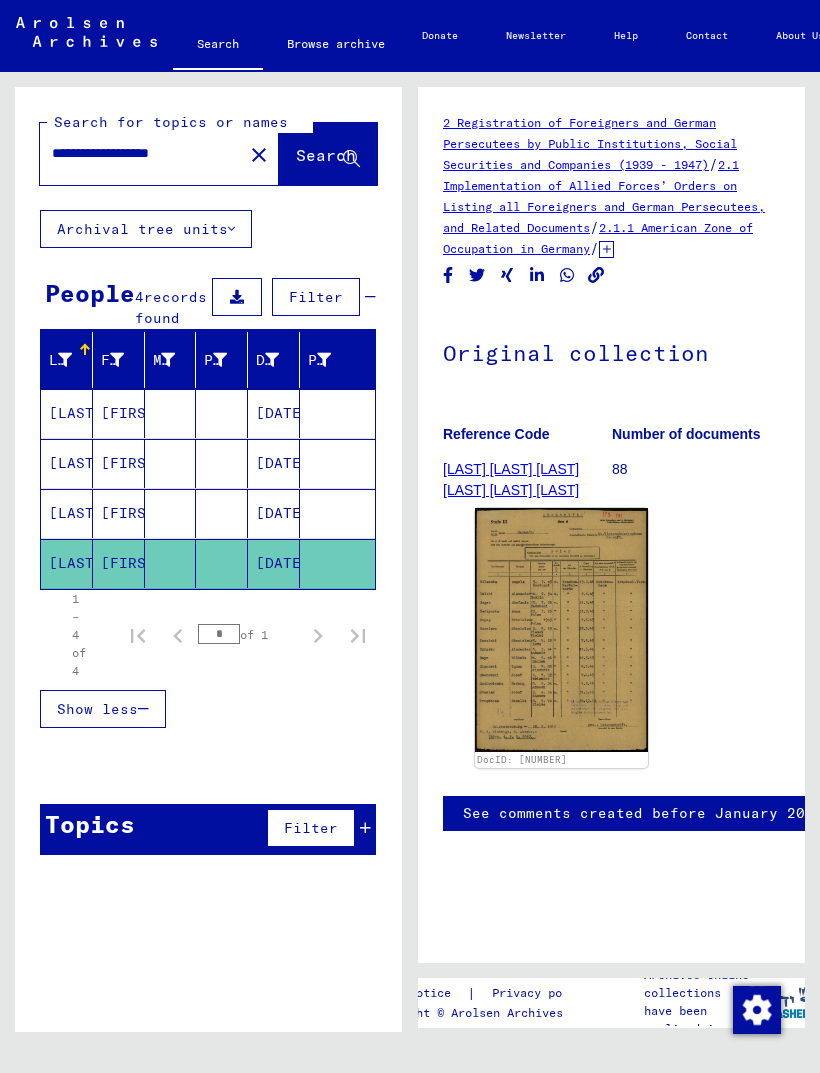 scroll, scrollTop: 23, scrollLeft: 0, axis: vertical 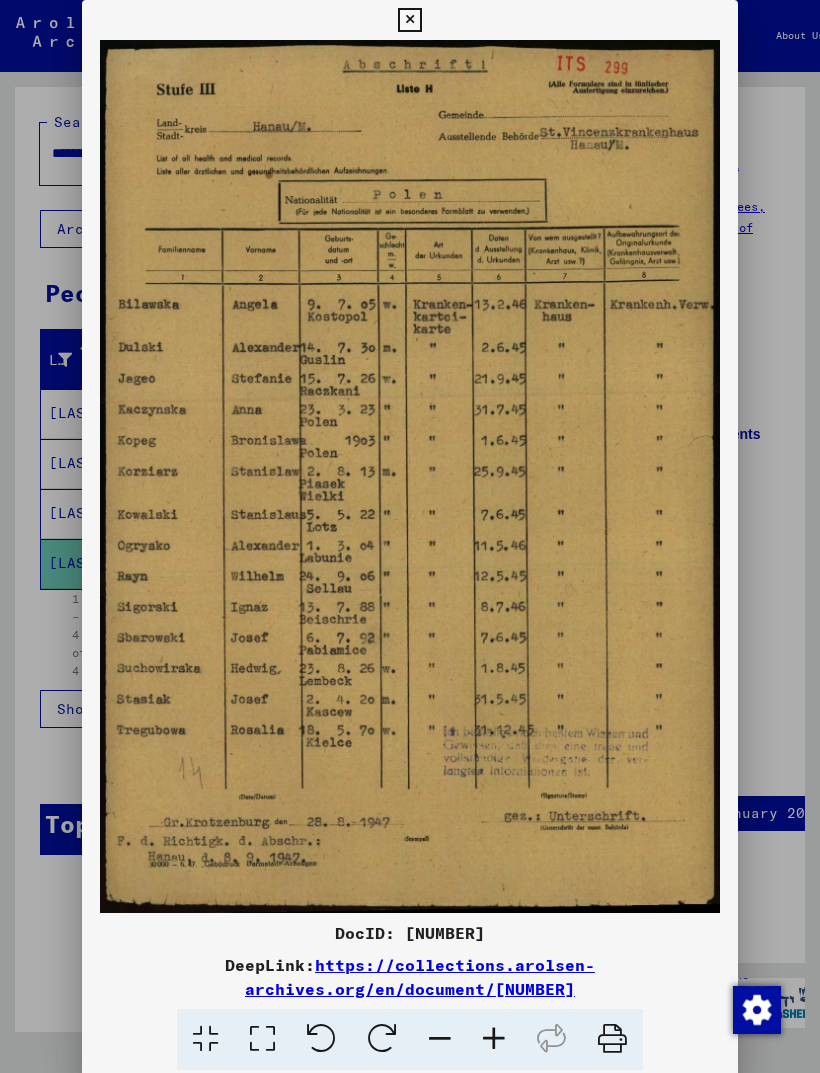 click at bounding box center (409, 20) 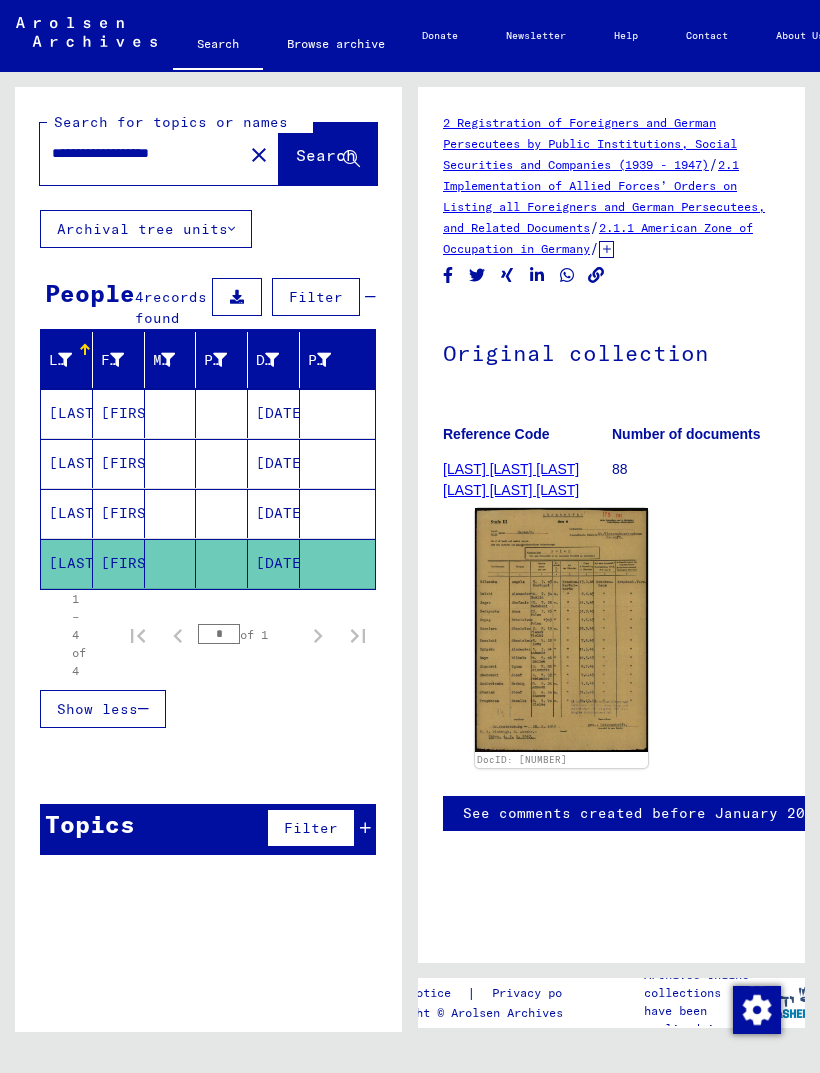 click on "**********" at bounding box center [141, 153] 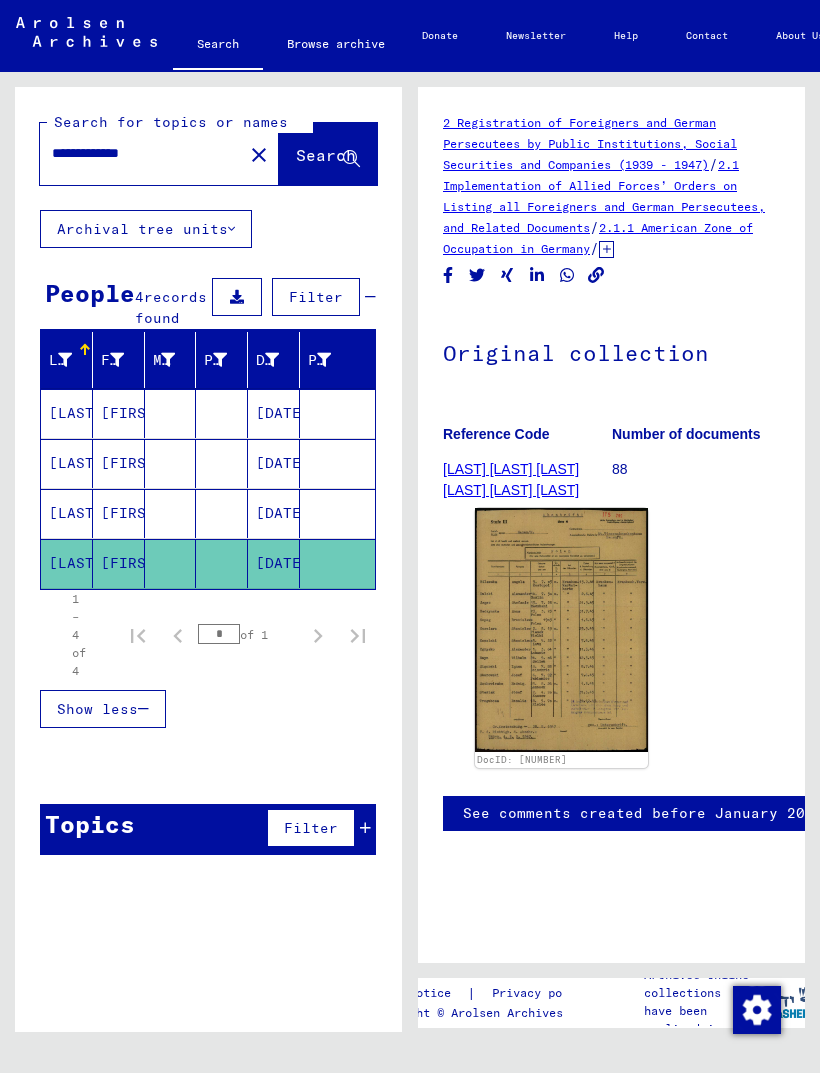 type on "**********" 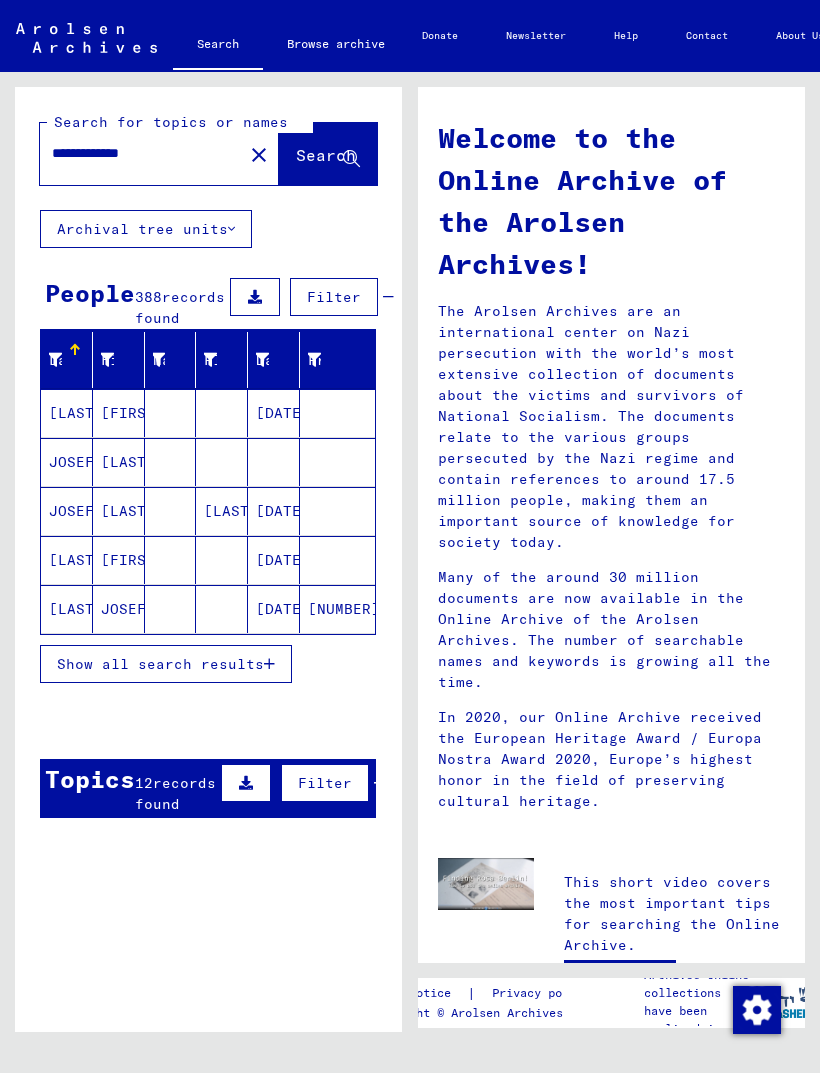 scroll, scrollTop: 20, scrollLeft: 0, axis: vertical 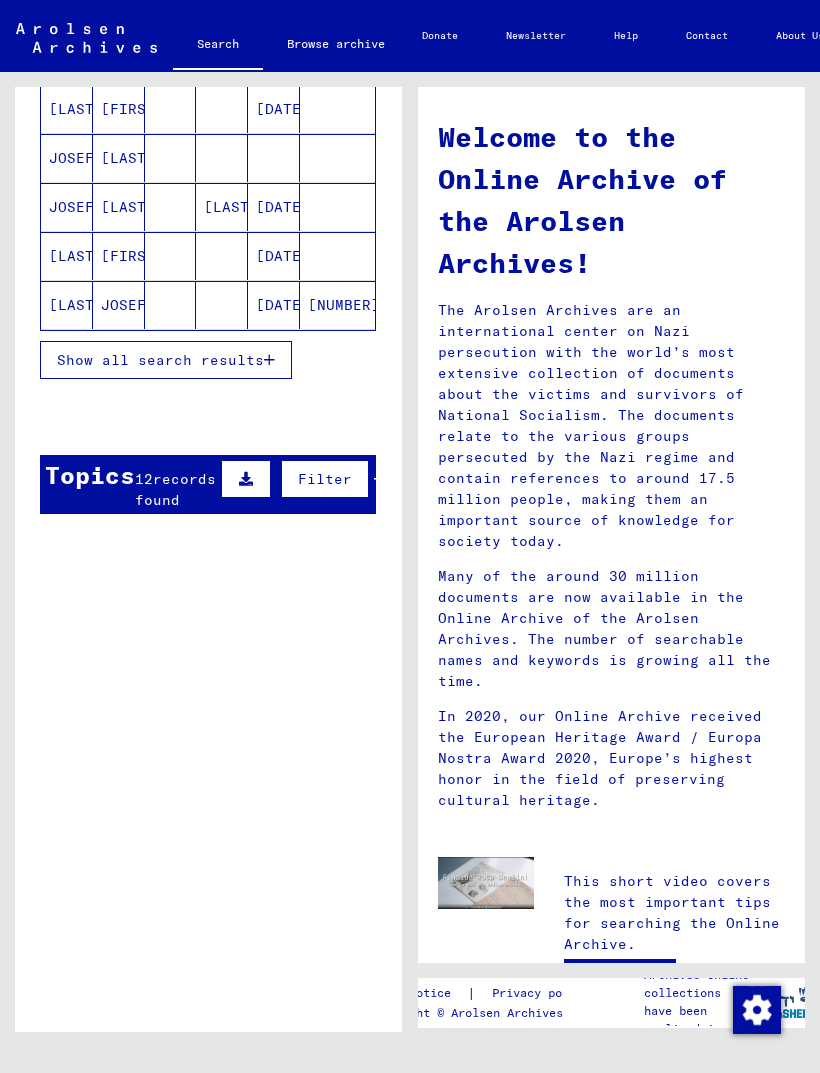 click on "Topics" at bounding box center [90, 475] 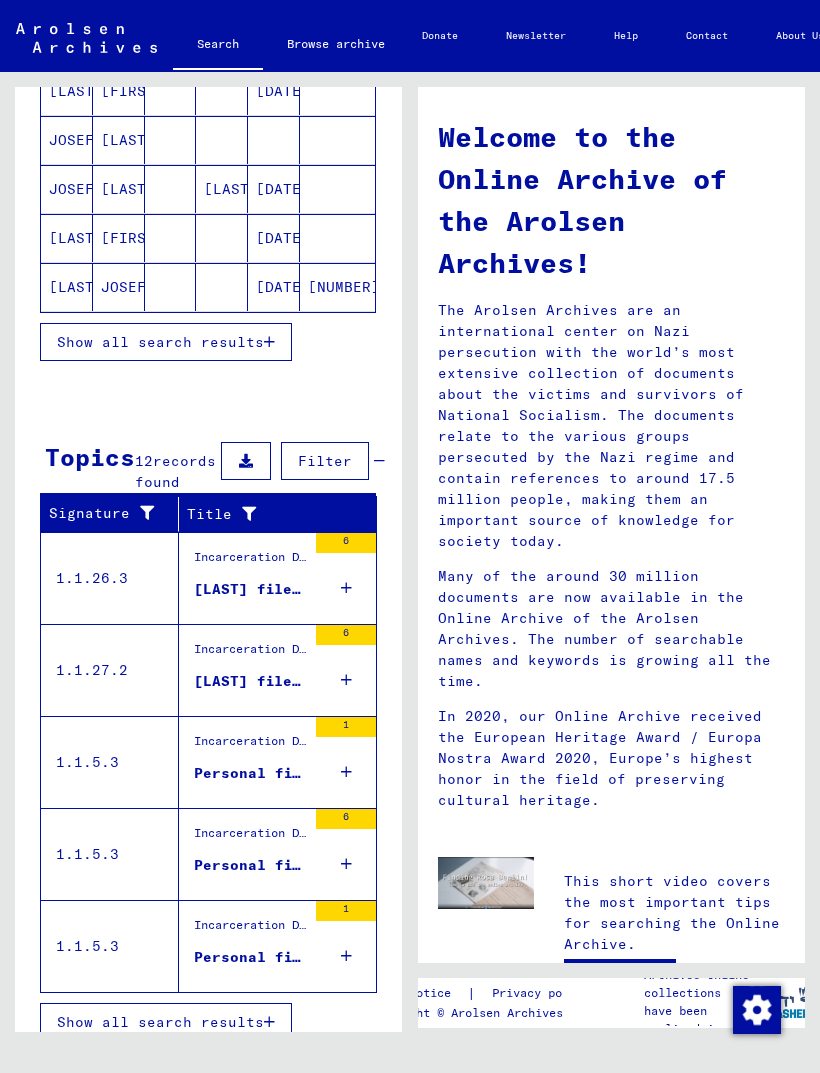 scroll, scrollTop: 320, scrollLeft: 0, axis: vertical 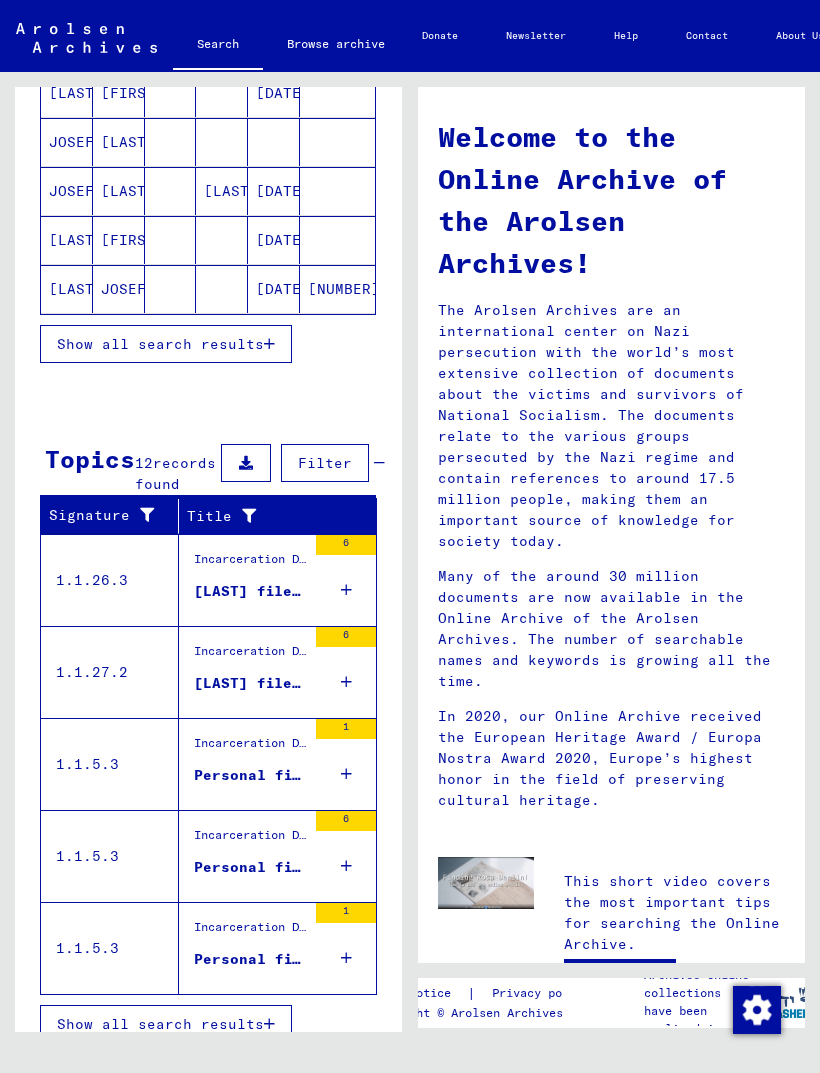 click on "Incarceration Documents / Camps and Ghettos / Mauthausen Concentration Camp / Individual Documents Regarding Male Detainees Mauthausen / Personal Files (male) - Concentration Camp Mauthausen / Files with names from [LAST]" at bounding box center [250, 565] 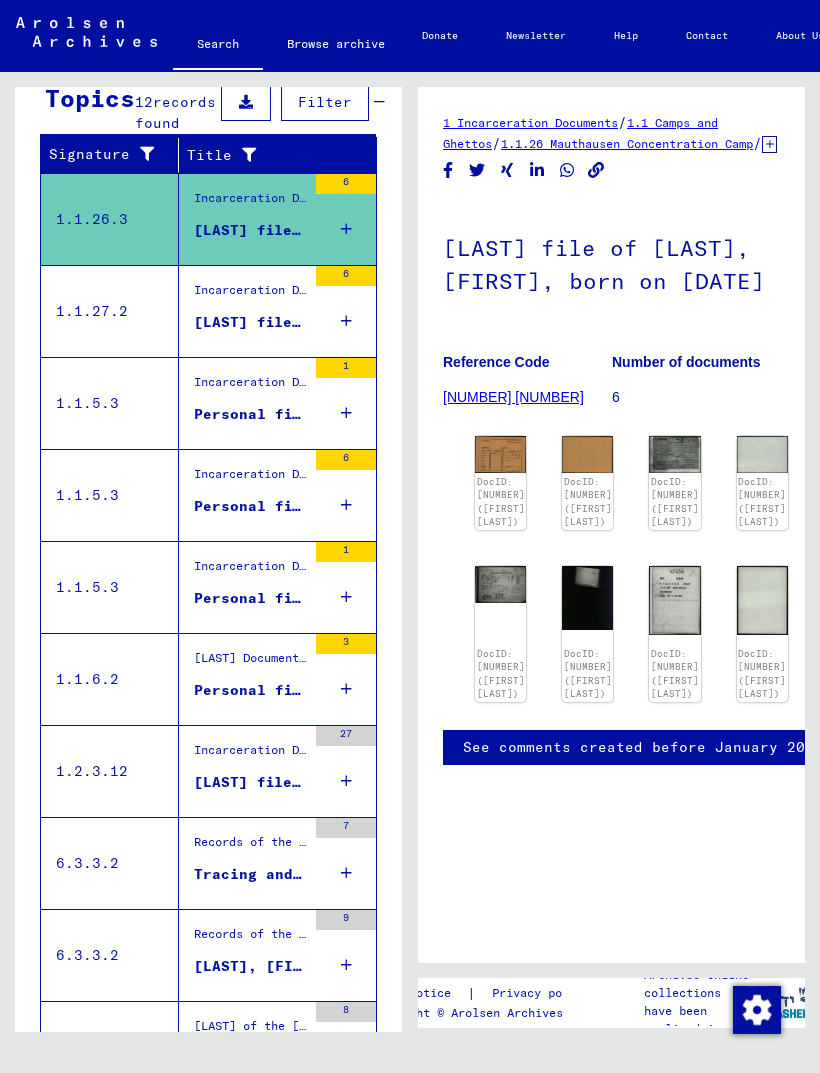 click on "[LAST] file of [LAST], [FIRST], born on [DATE], born in [LAST]" at bounding box center [250, 322] 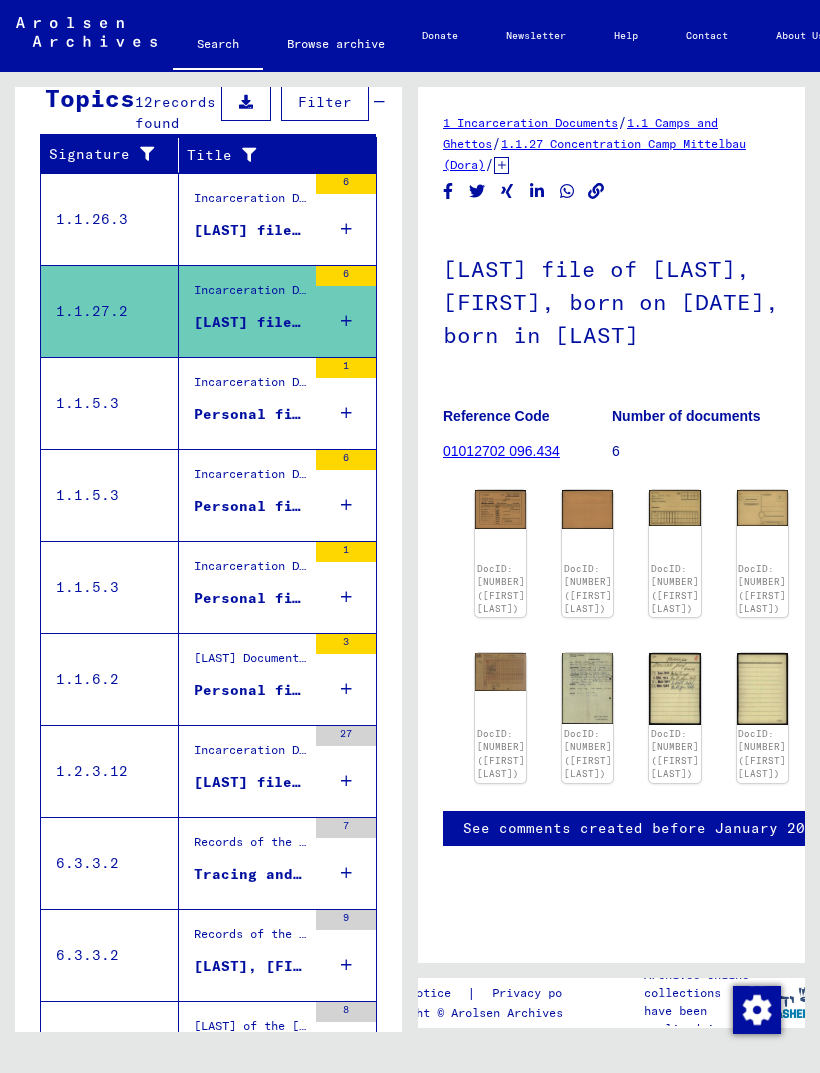 click on "Incarceration Documents / Camps and Ghettos / Buchenwald Concentration Camp / Individual Documents male Buchenwald / Money administration cards of prisoners of CC Buchenwald, 1937 - 1945: / Documents with names from [LAST]" at bounding box center [250, 387] 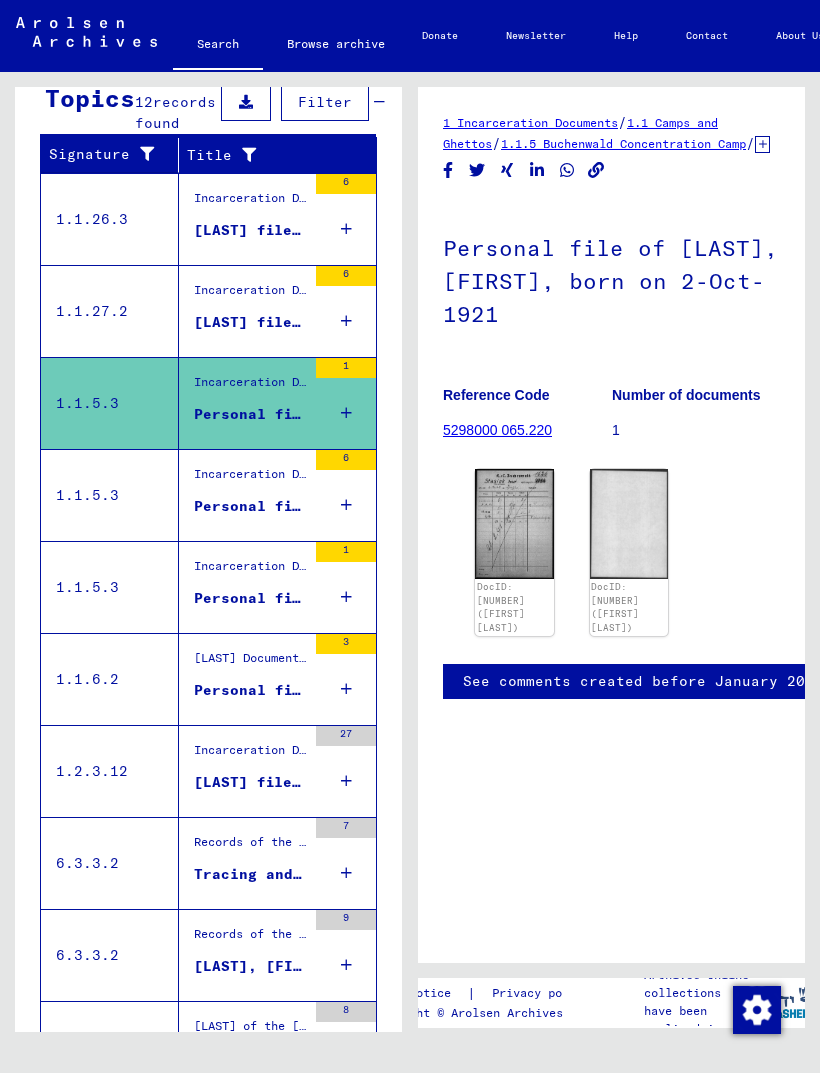 click on "Incarceration Documents / Camps and Ghettos / Buchenwald Concentration Camp / Individual Documents male Buchenwald / Individual Files (male) - Concentration Camp Buchenwald / Files with names from A to SYS and further sub-structure / Files with names from [LAST]" at bounding box center [250, 479] 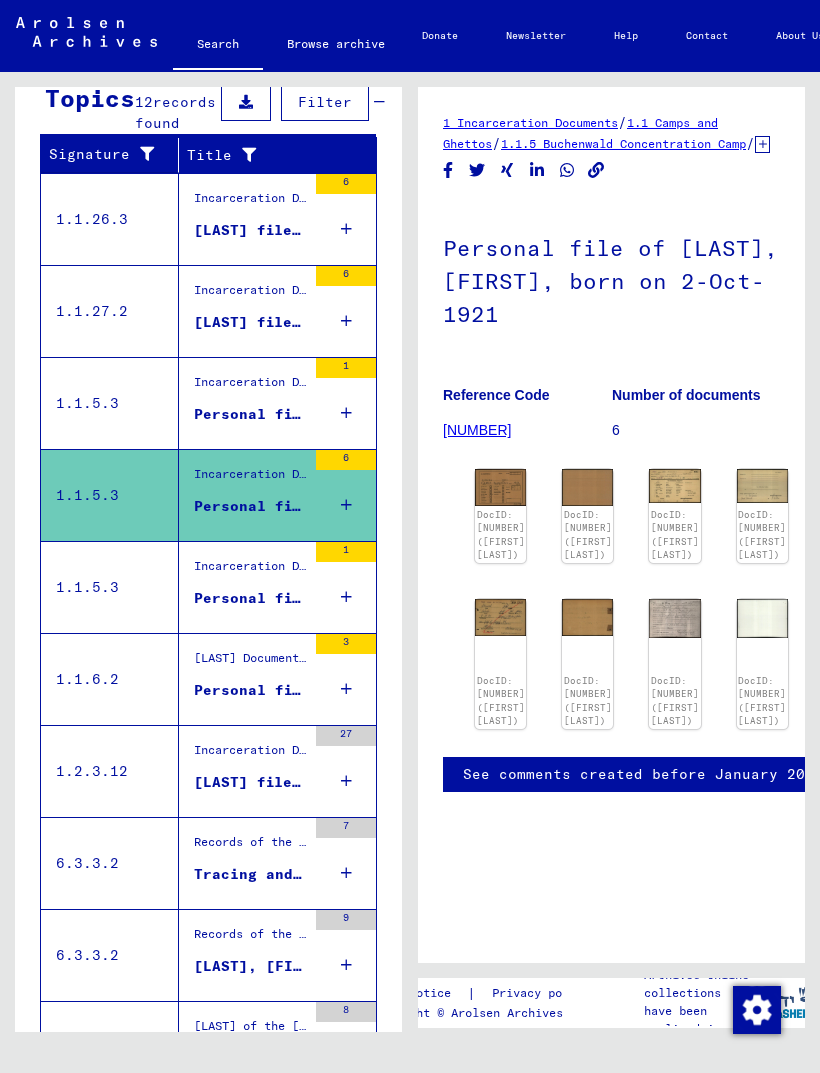 scroll, scrollTop: 41, scrollLeft: -1, axis: both 